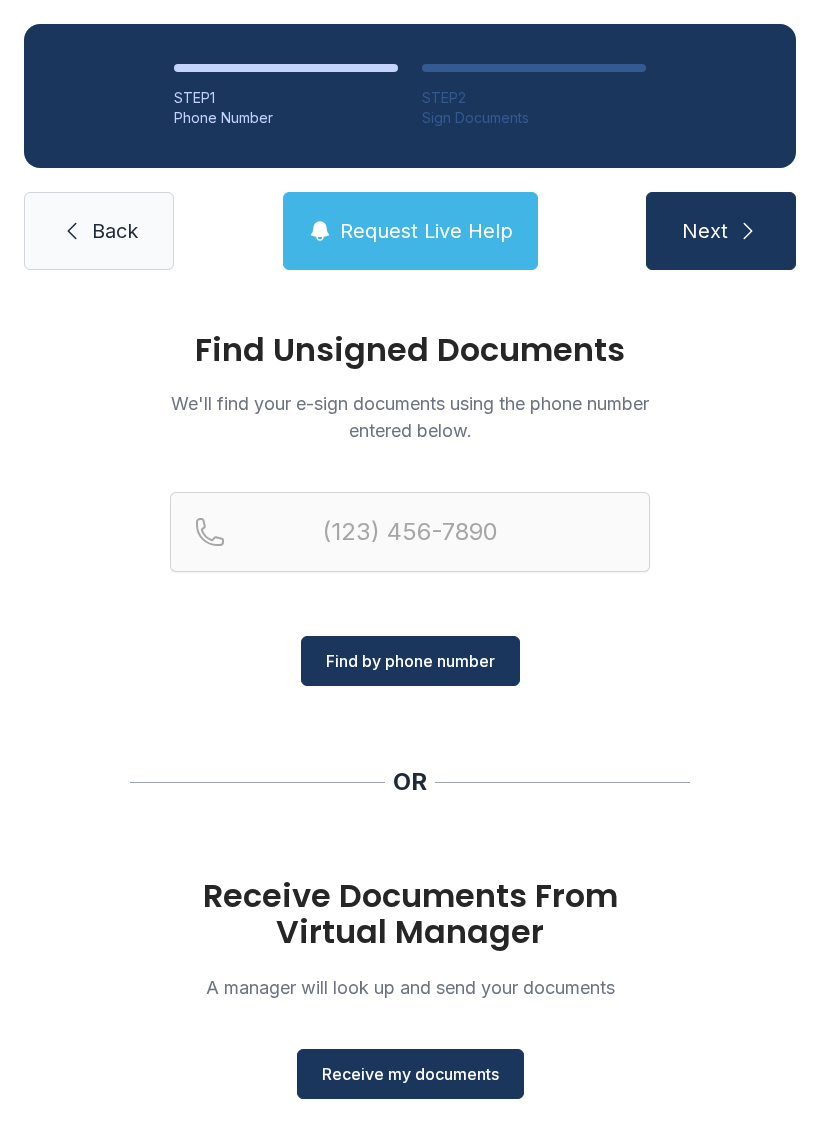 scroll, scrollTop: 0, scrollLeft: 0, axis: both 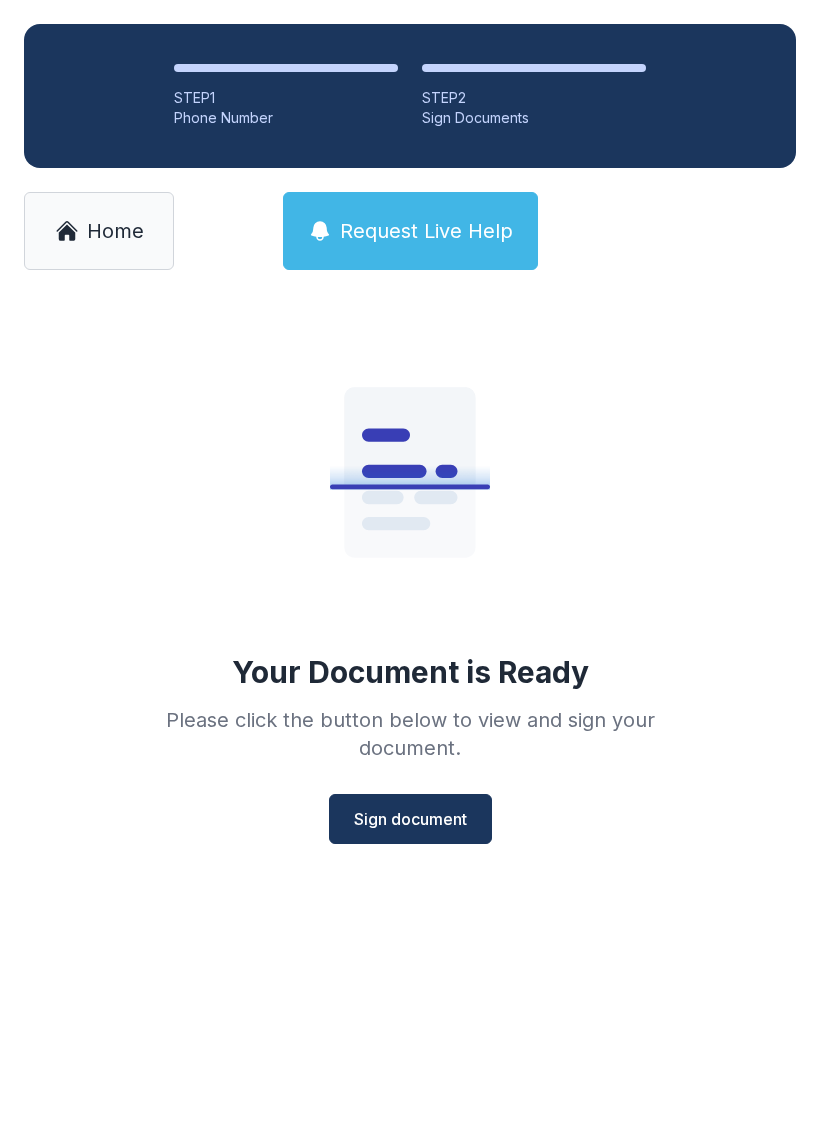click on "Sign document" at bounding box center [410, 819] 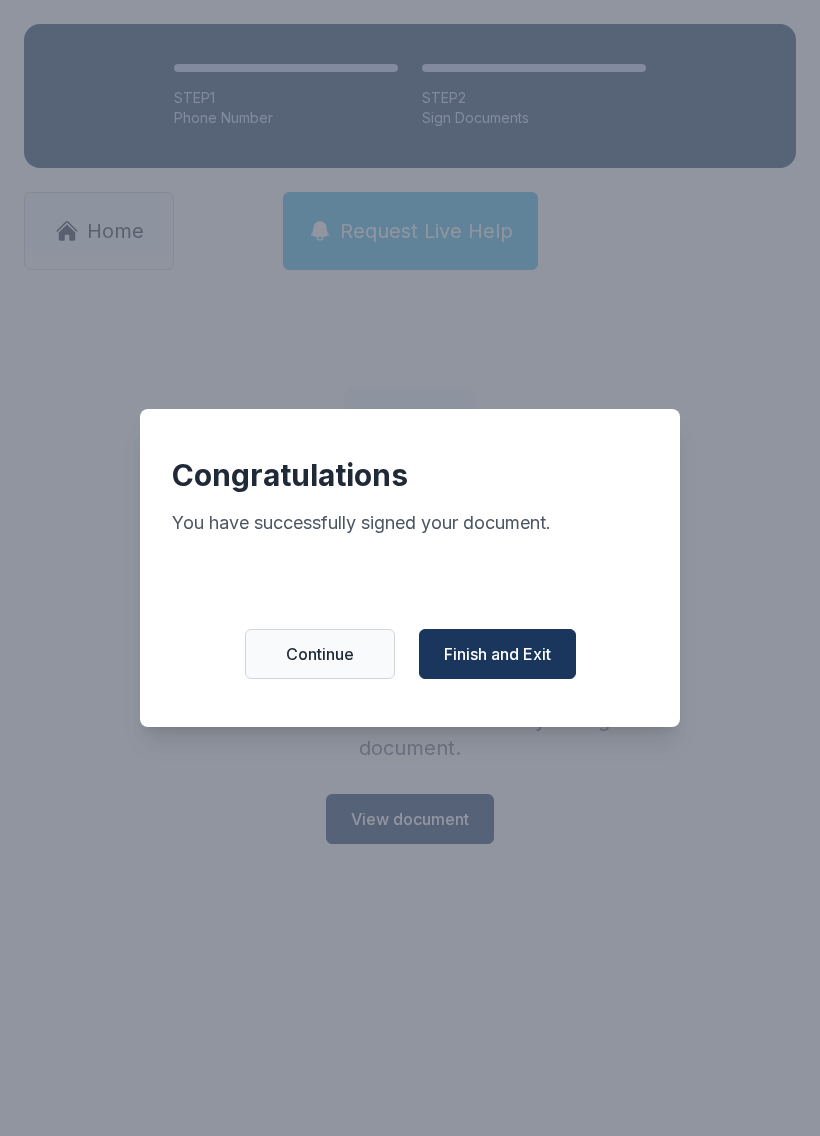 click on "Finish and Exit" at bounding box center [497, 654] 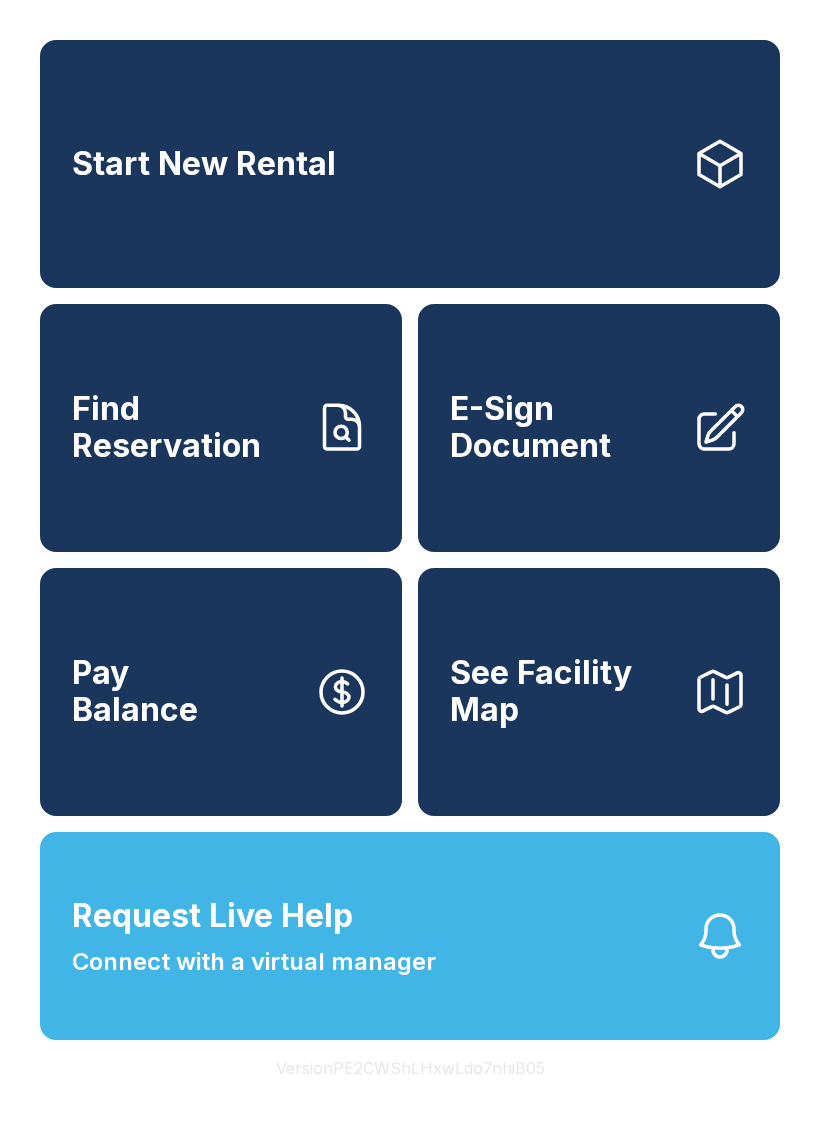 click on "Start New Rental" at bounding box center (410, 164) 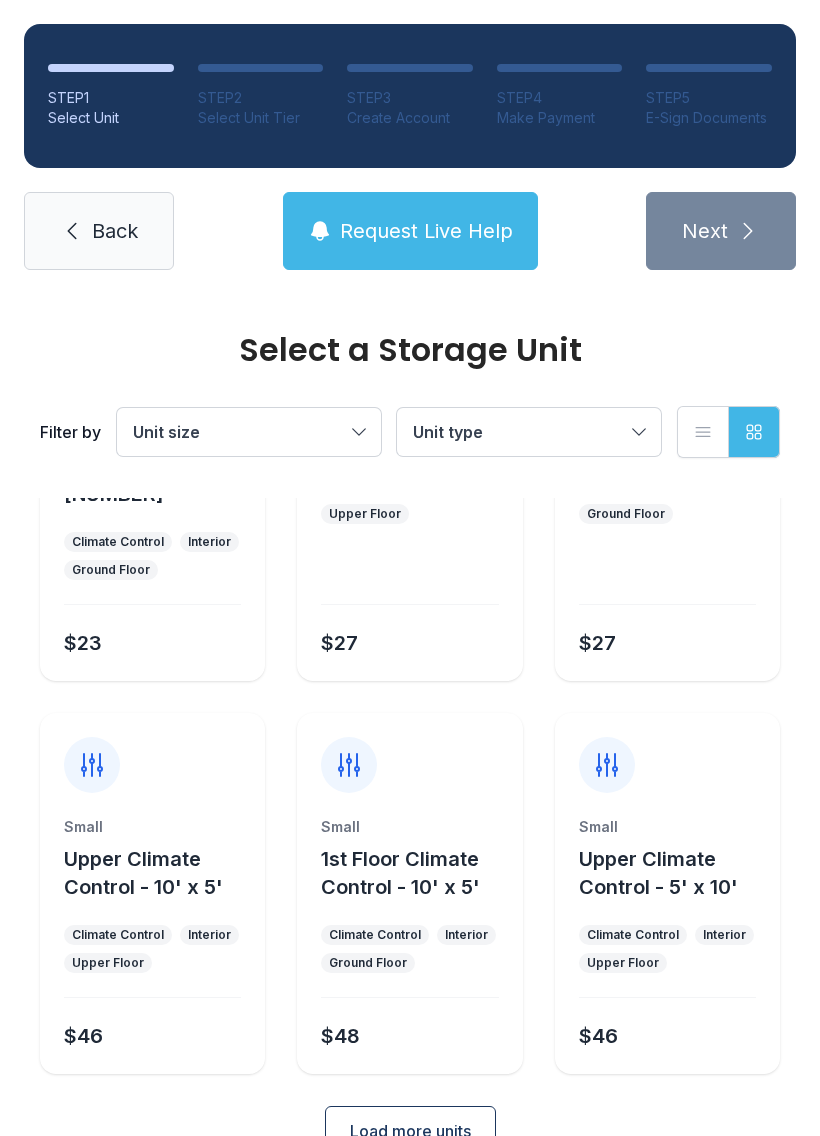 scroll, scrollTop: 238, scrollLeft: 0, axis: vertical 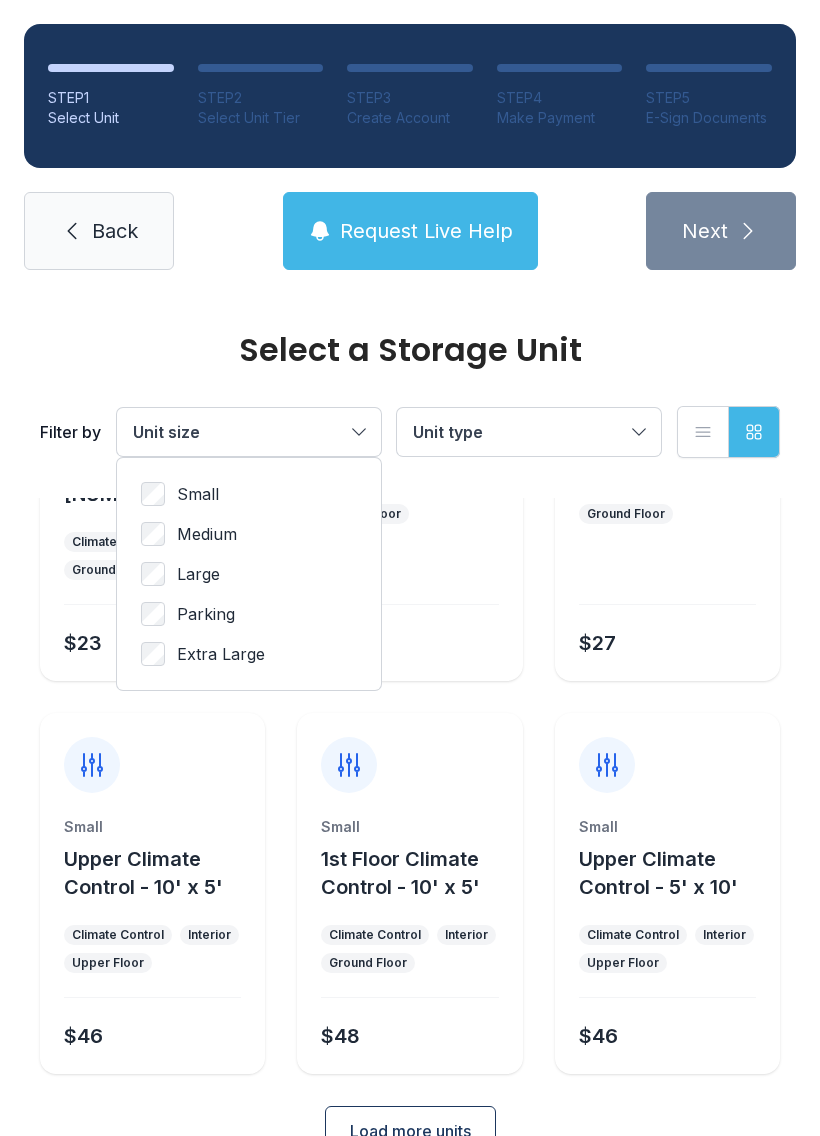 click on "Medium" at bounding box center (207, 534) 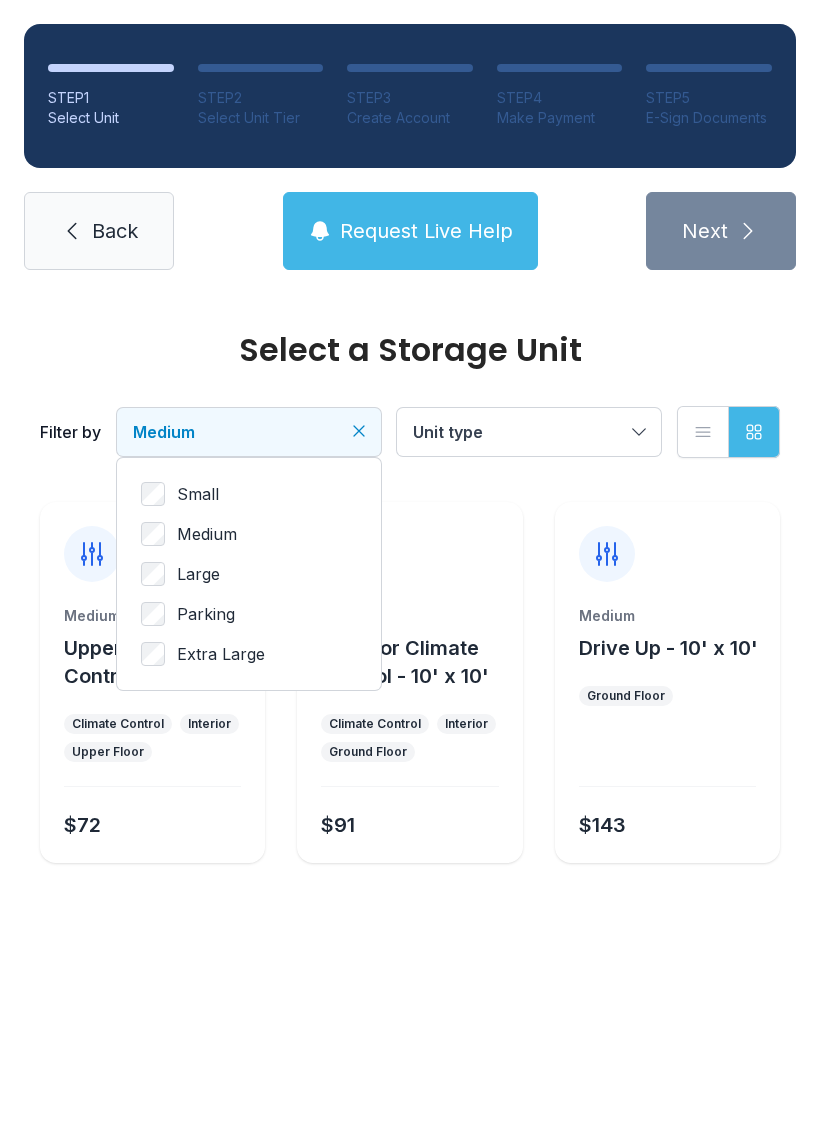 scroll, scrollTop: 0, scrollLeft: 0, axis: both 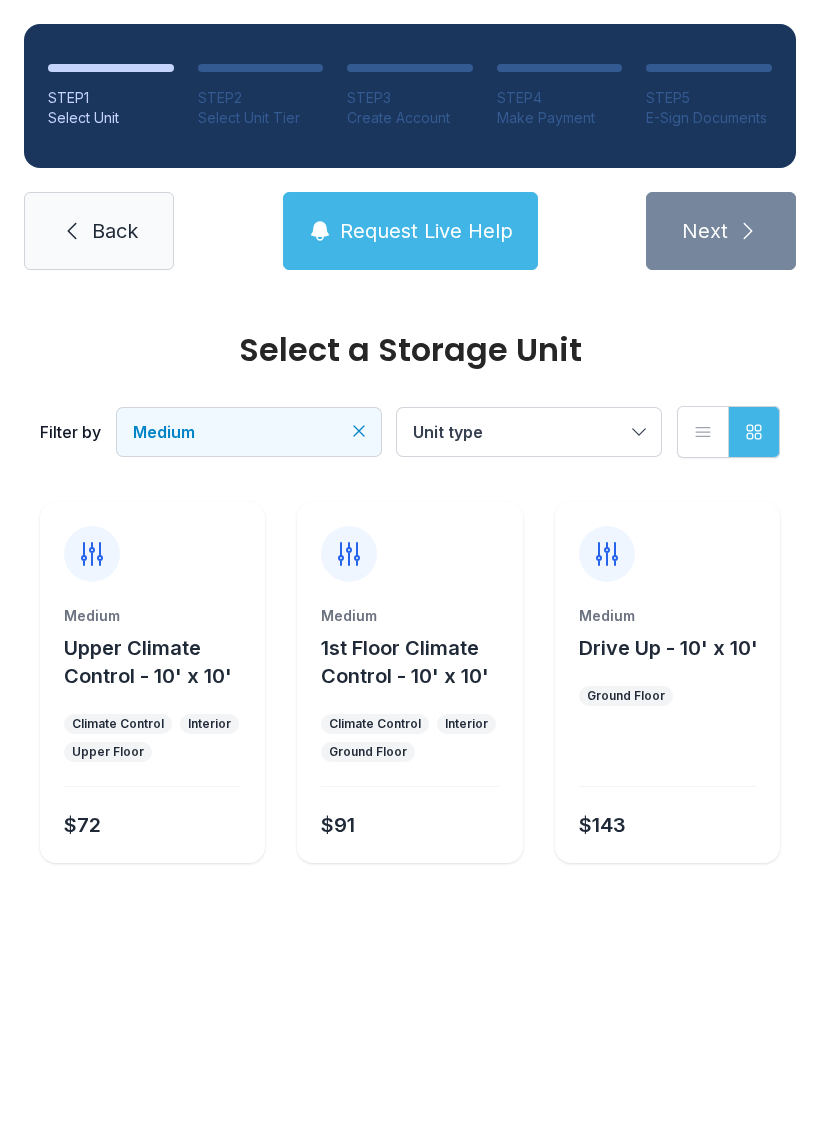 click on "Unit type" at bounding box center (529, 432) 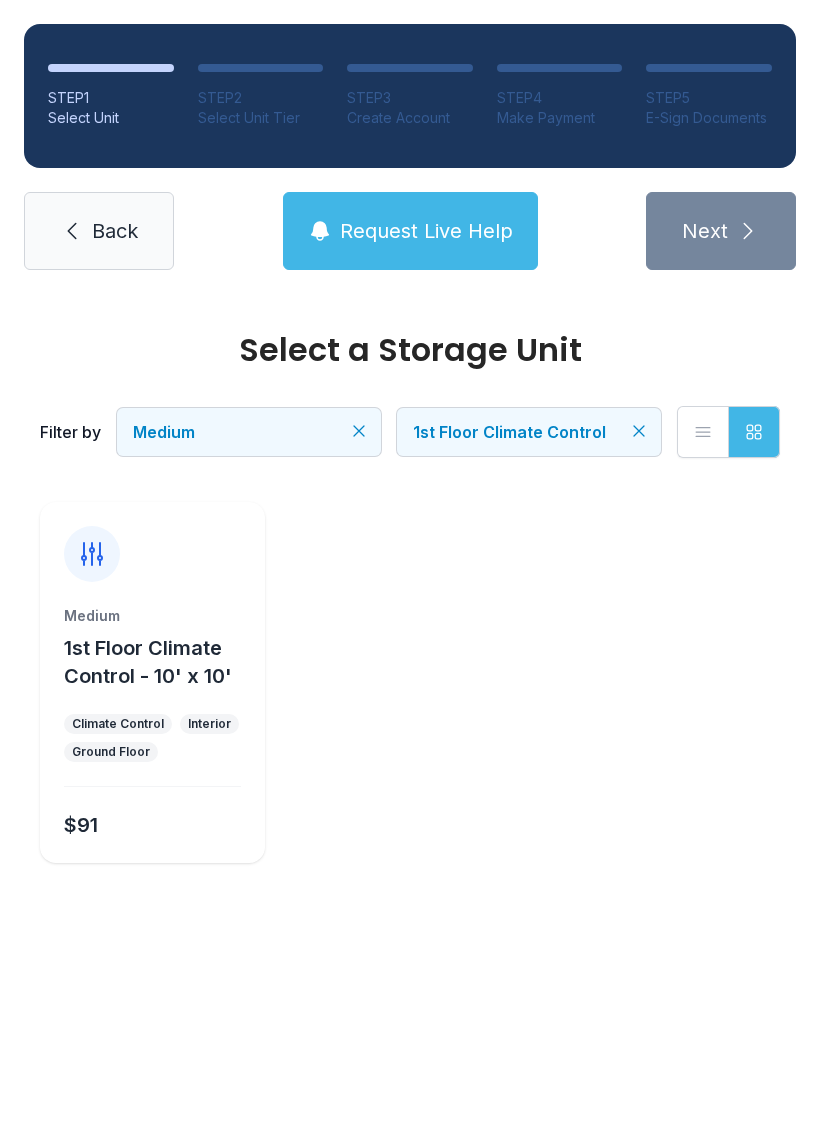 click on "[WORD] [NUMBER] [WORD] [WORD]" at bounding box center (111, 96) 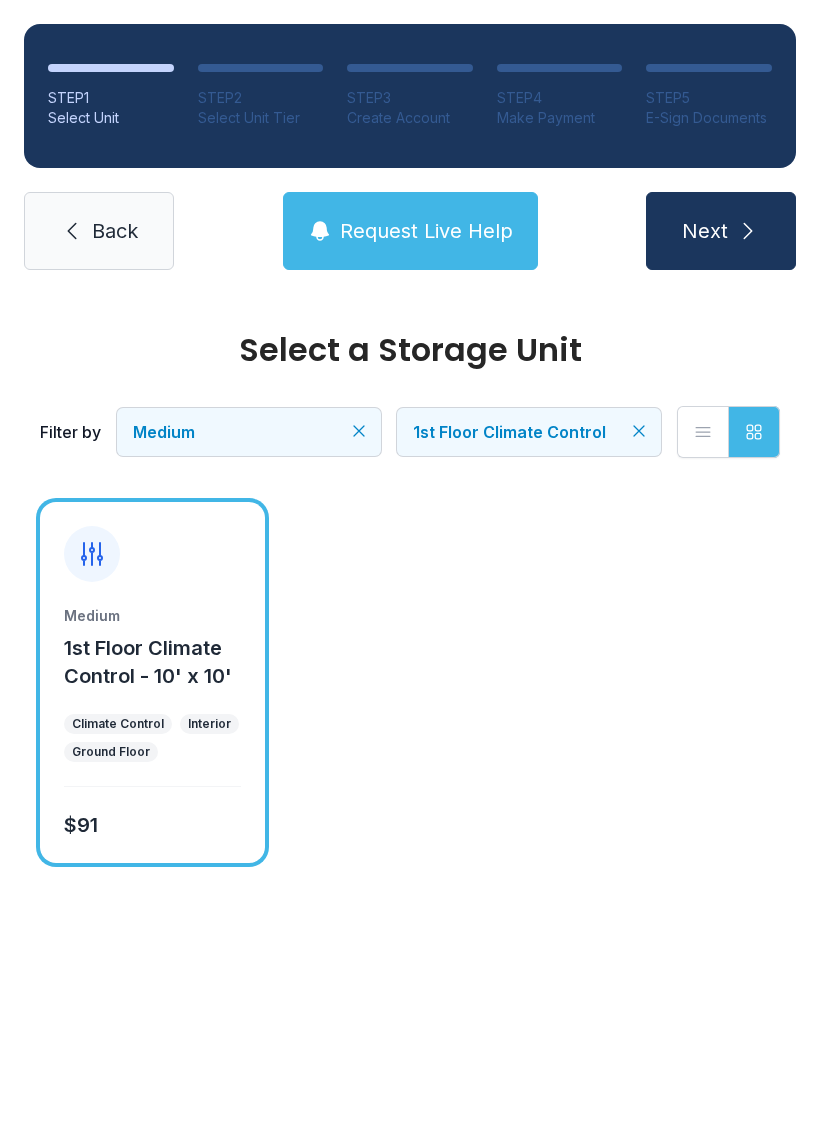 click on "Climate Control" at bounding box center [118, 724] 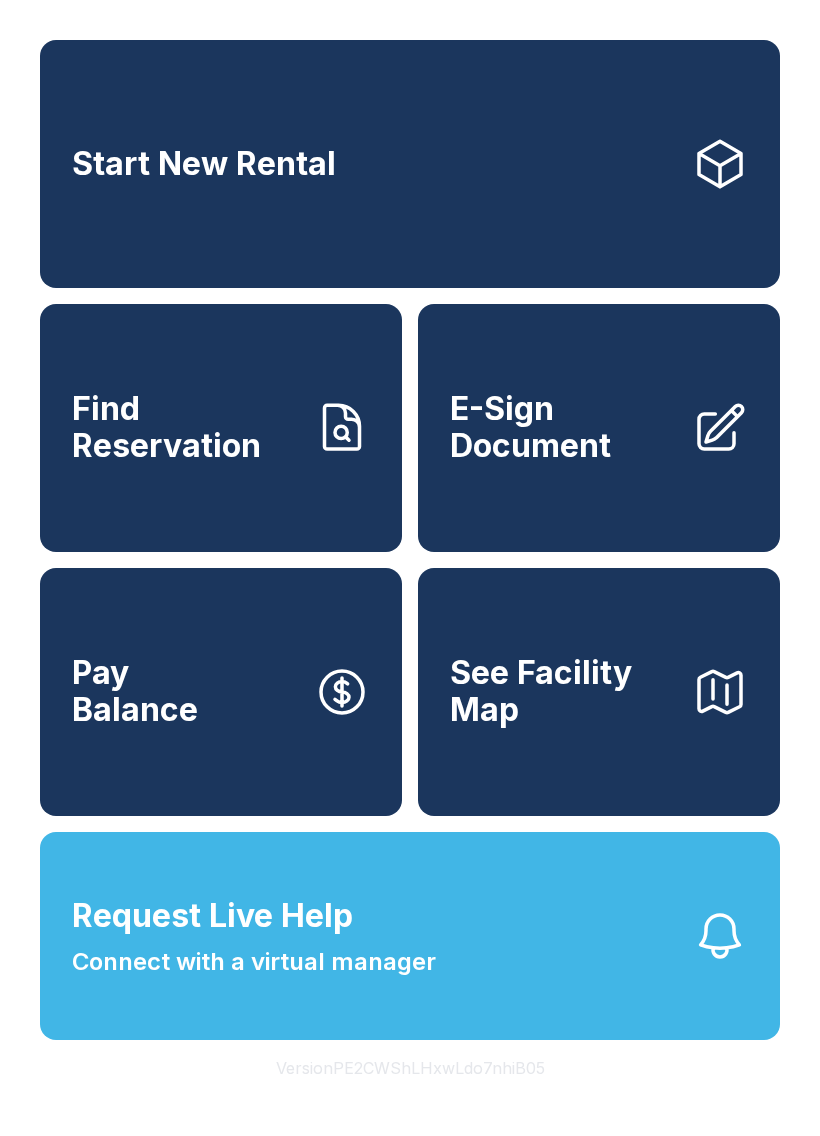 click on "Request Live Help Connect with a virtual manager" at bounding box center [410, 936] 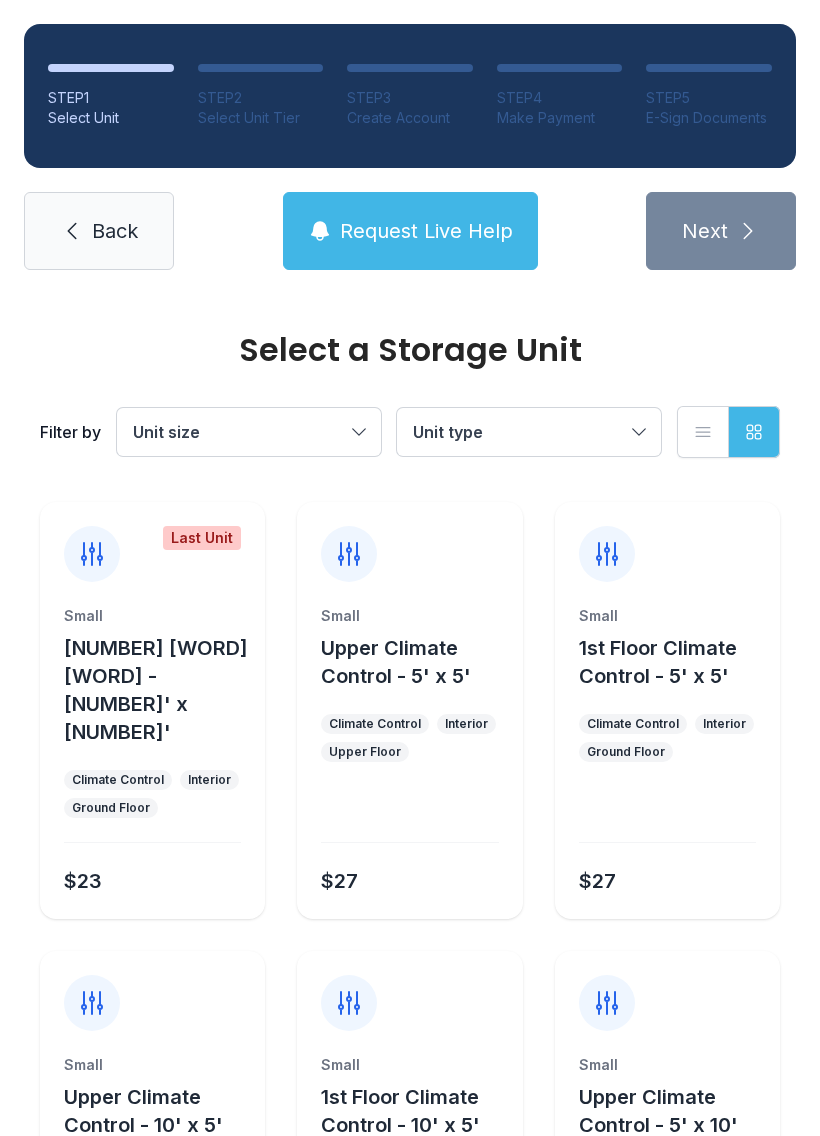 scroll, scrollTop: 0, scrollLeft: 0, axis: both 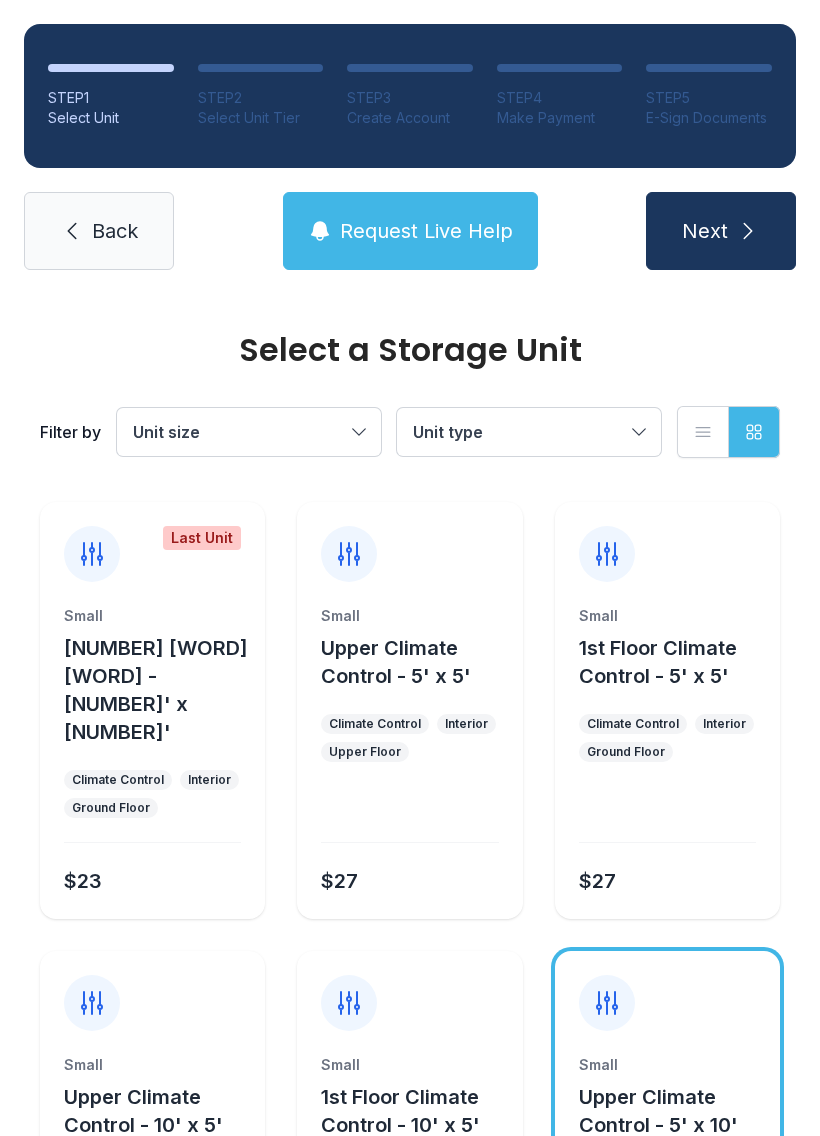 click on "Back" at bounding box center [99, 231] 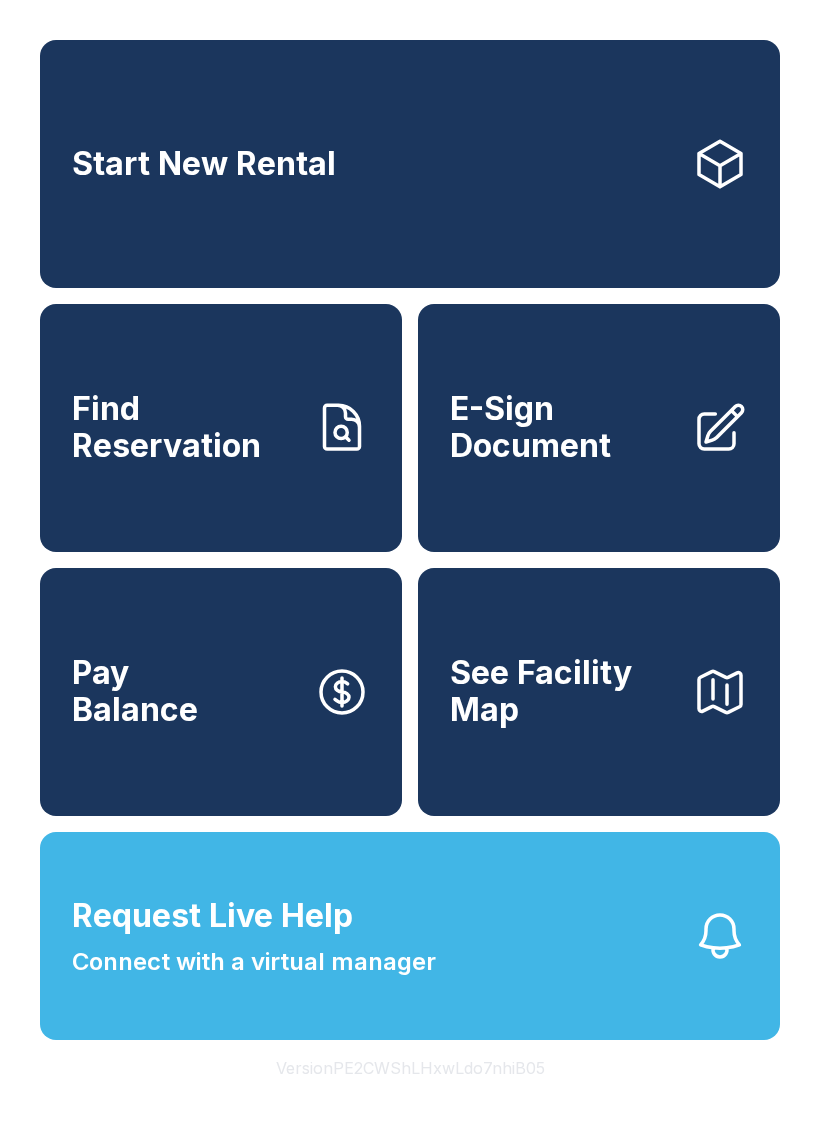 click on "Start New Rental" at bounding box center (410, 164) 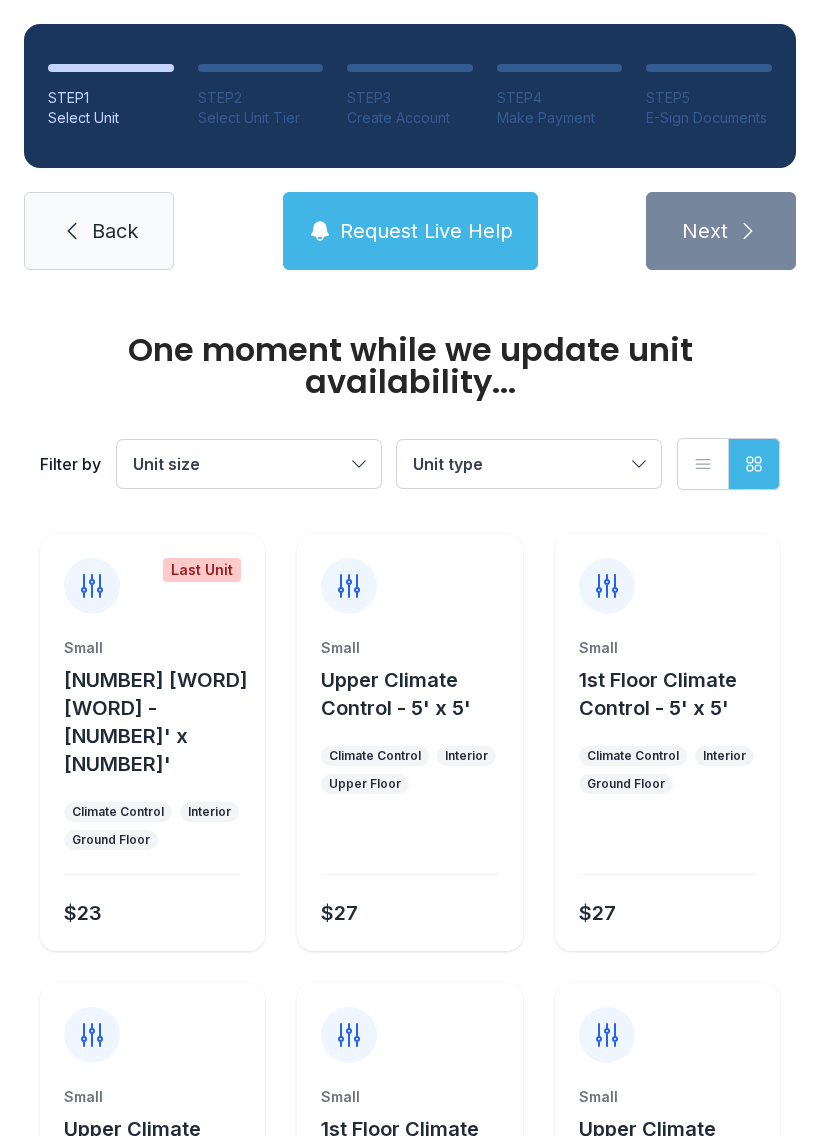 click on "Back" at bounding box center (99, 231) 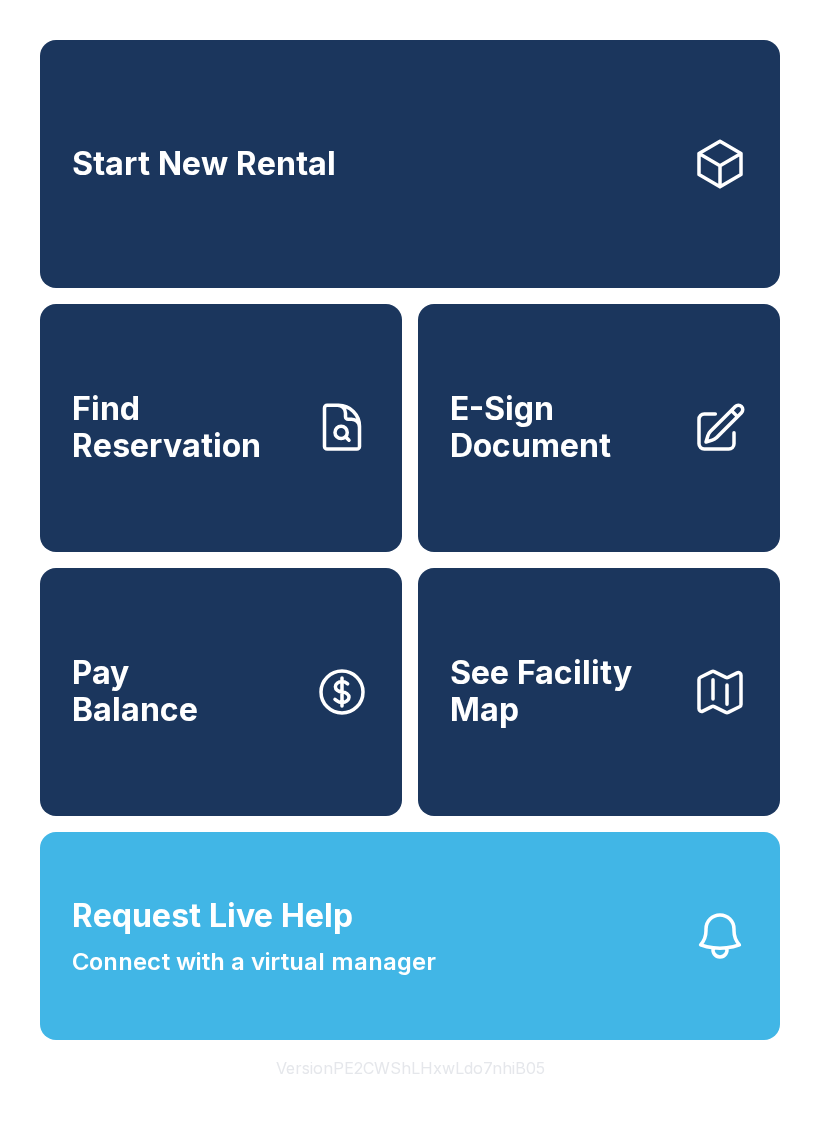 click on "E-Sign Document" at bounding box center (599, 428) 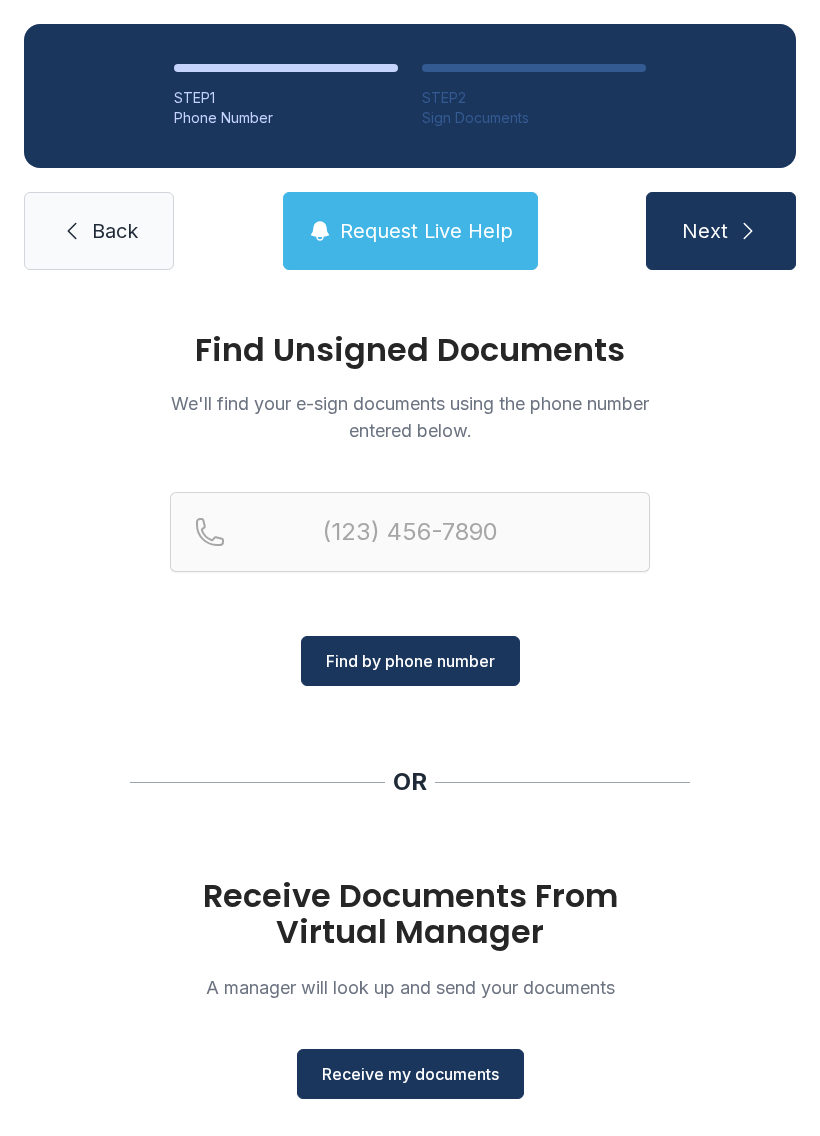 click on "Receive my documents" at bounding box center (410, 1074) 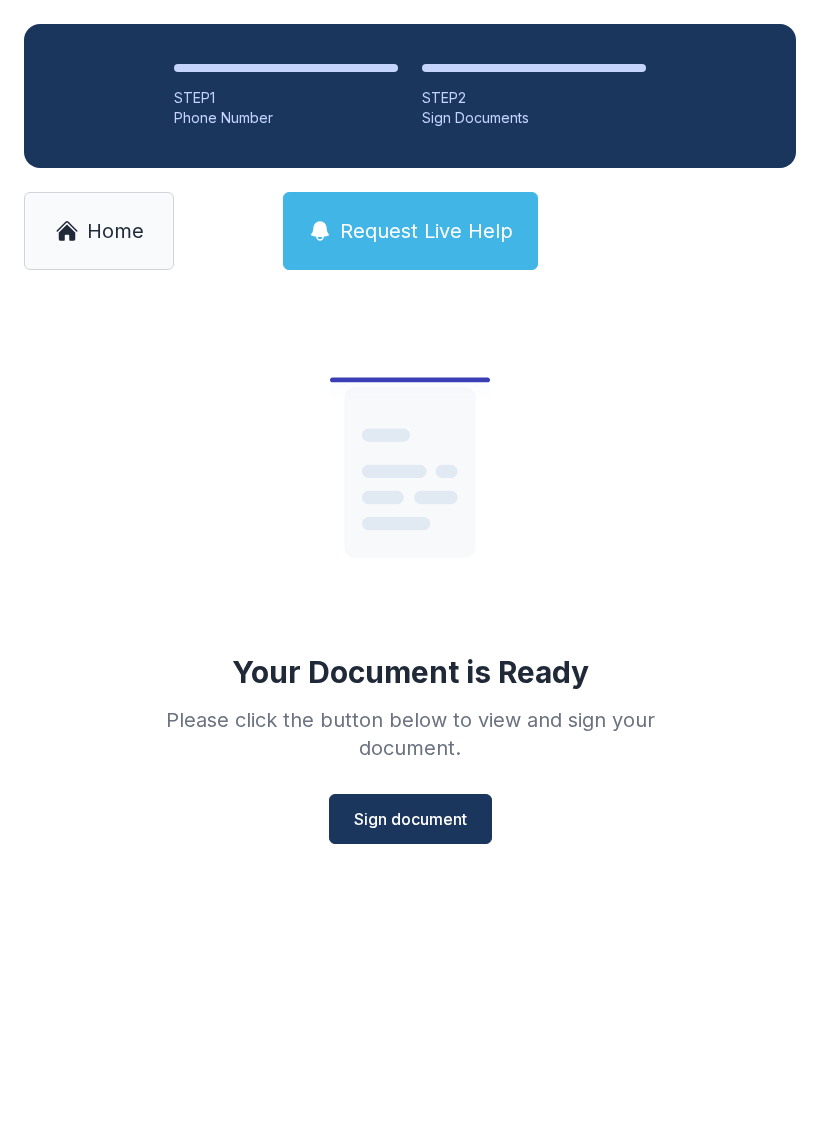 click on "Sign document" at bounding box center (410, 819) 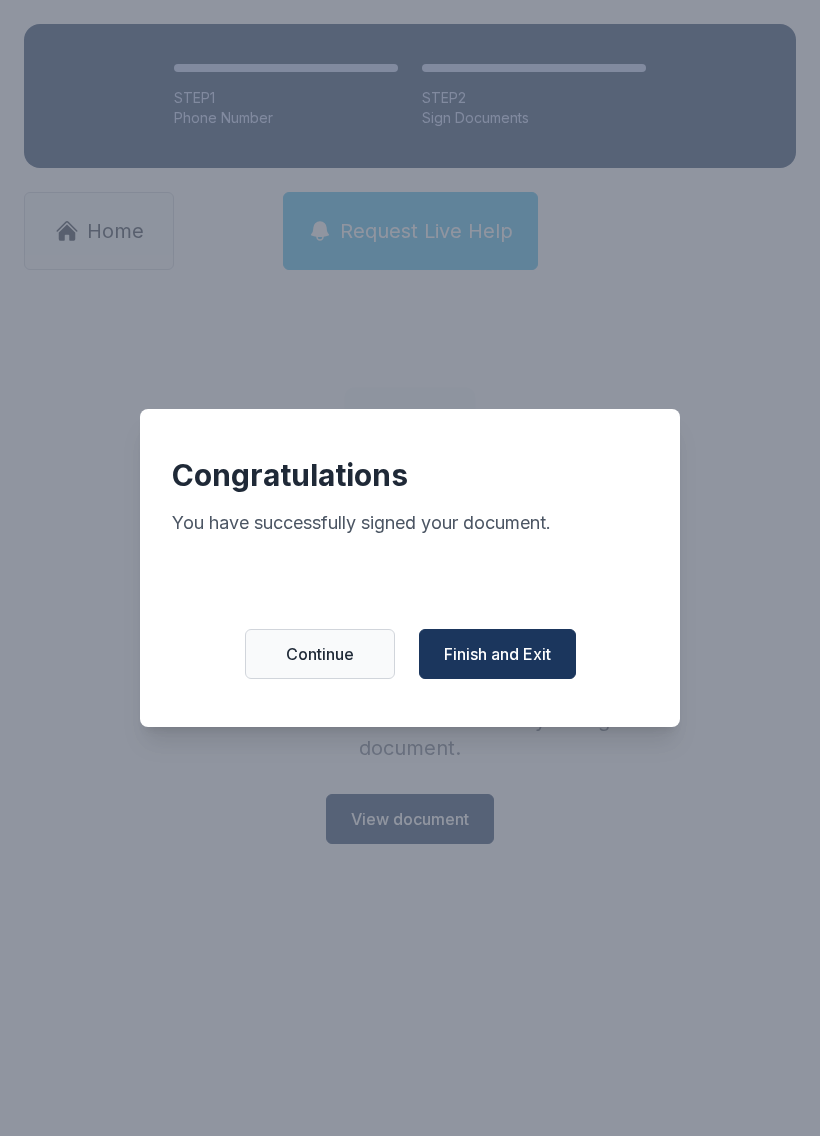click on "Finish and Exit" at bounding box center (497, 654) 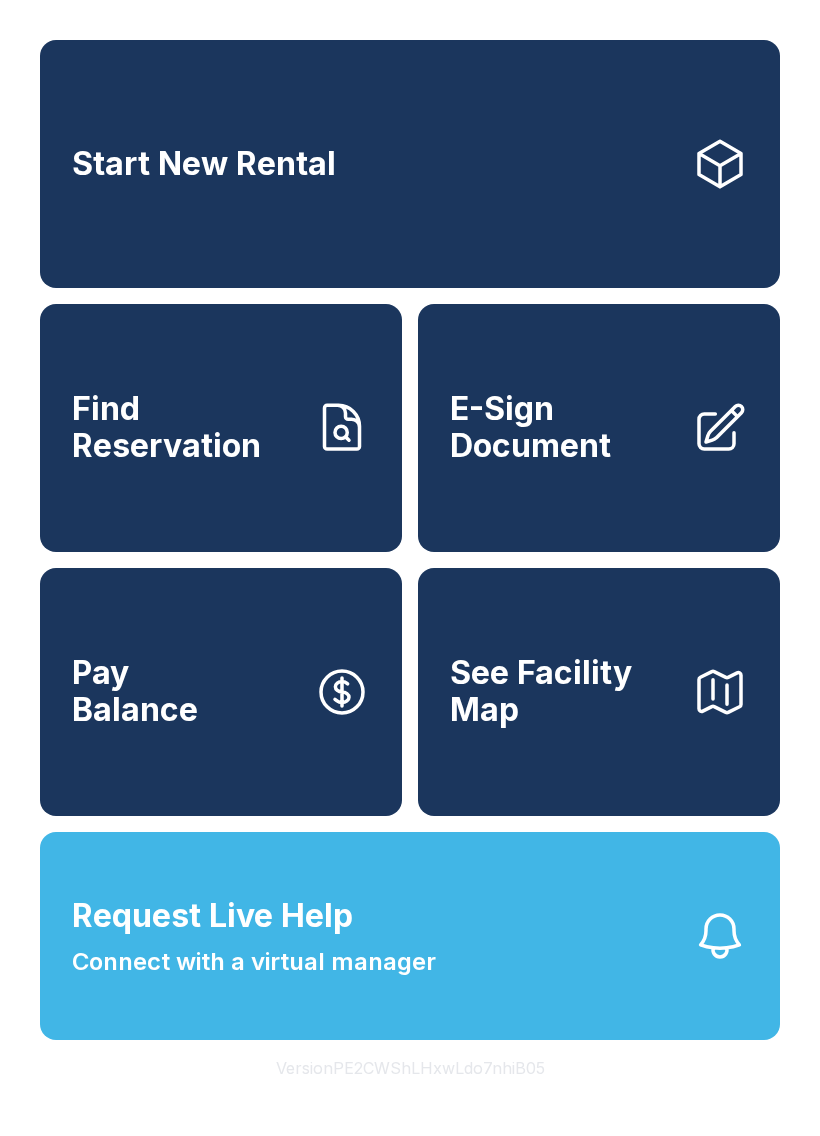 click on "Find Reservation" at bounding box center [185, 427] 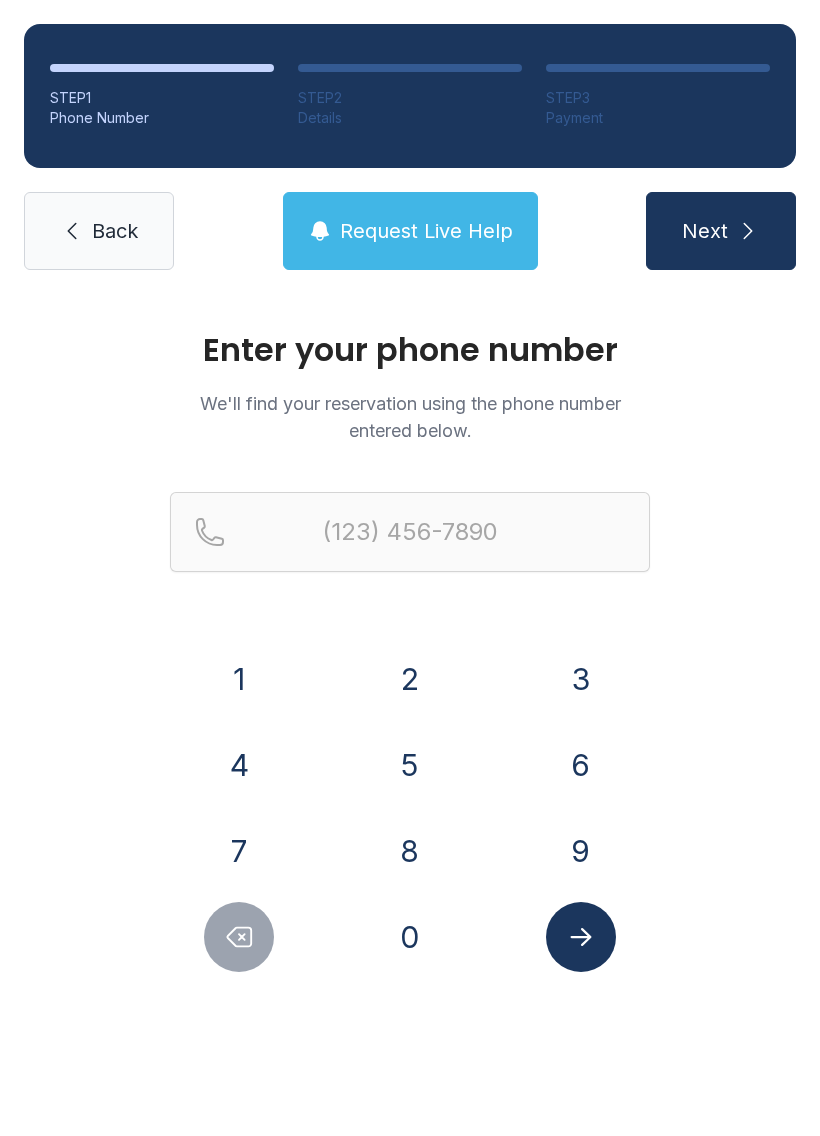 click on "9" at bounding box center [581, 851] 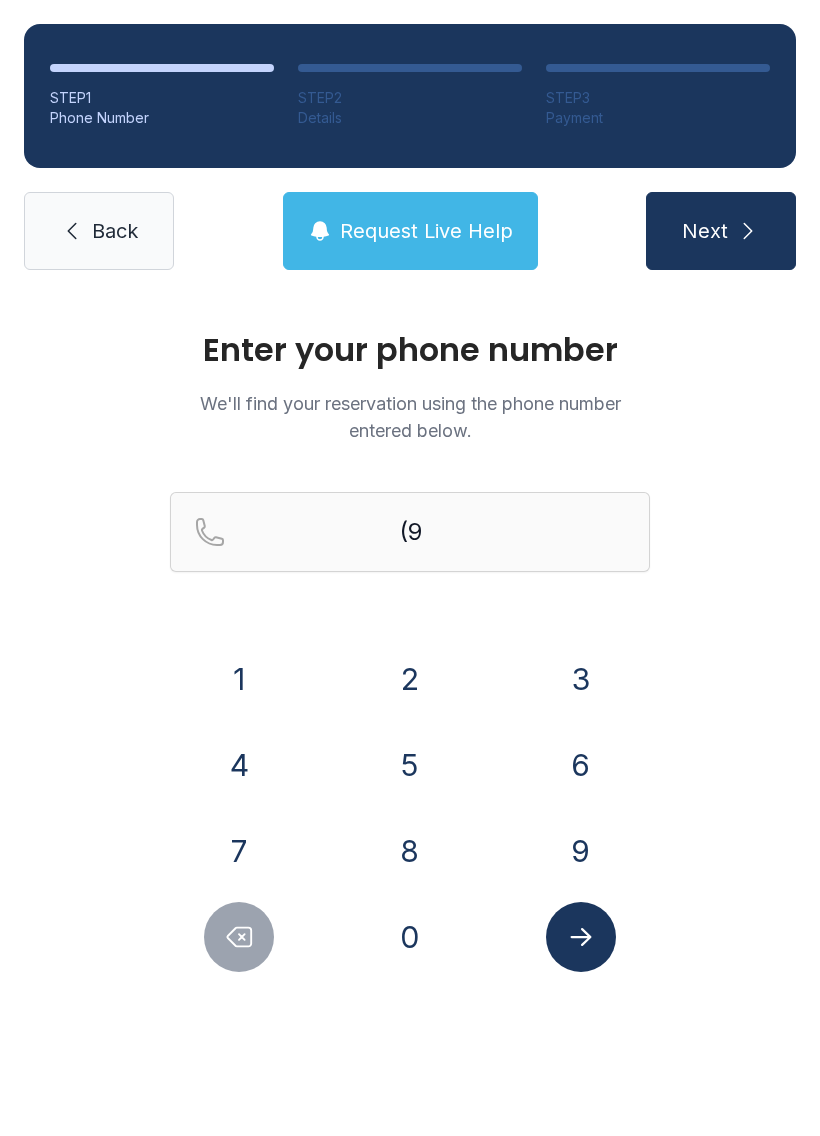 click on "1" at bounding box center (239, 679) 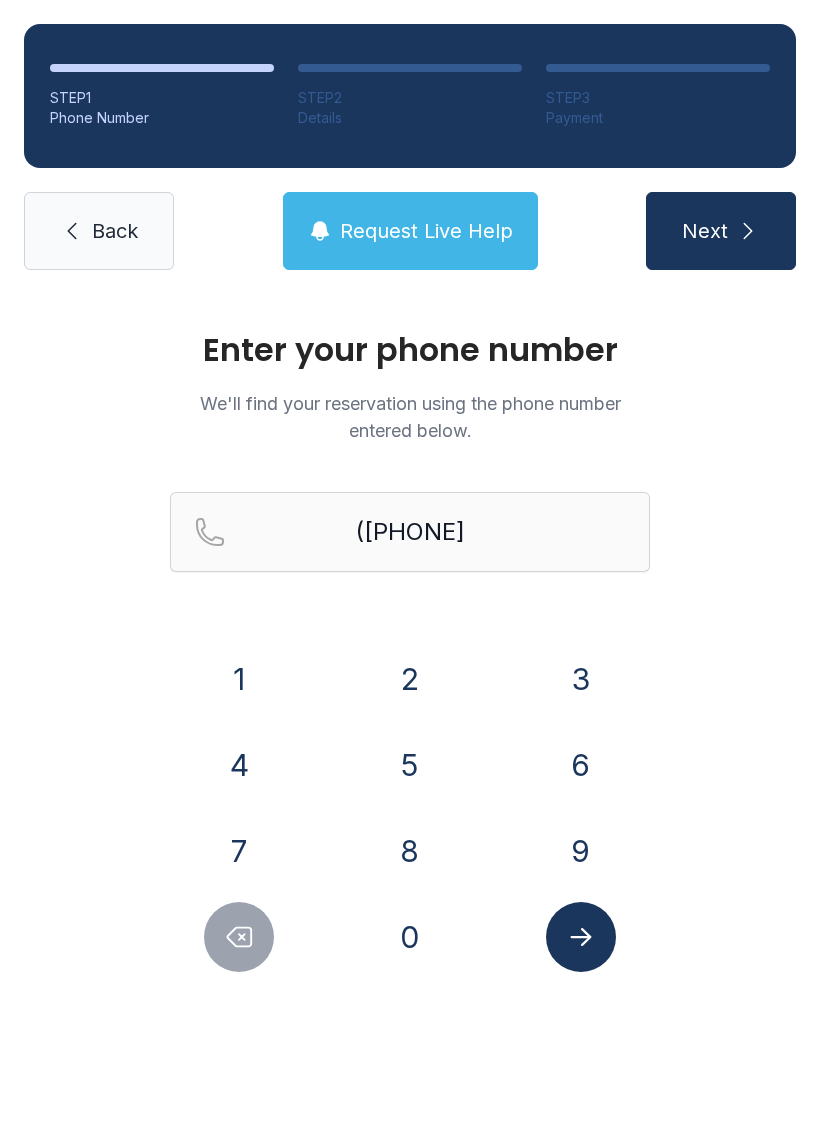 click on "4" at bounding box center (239, 765) 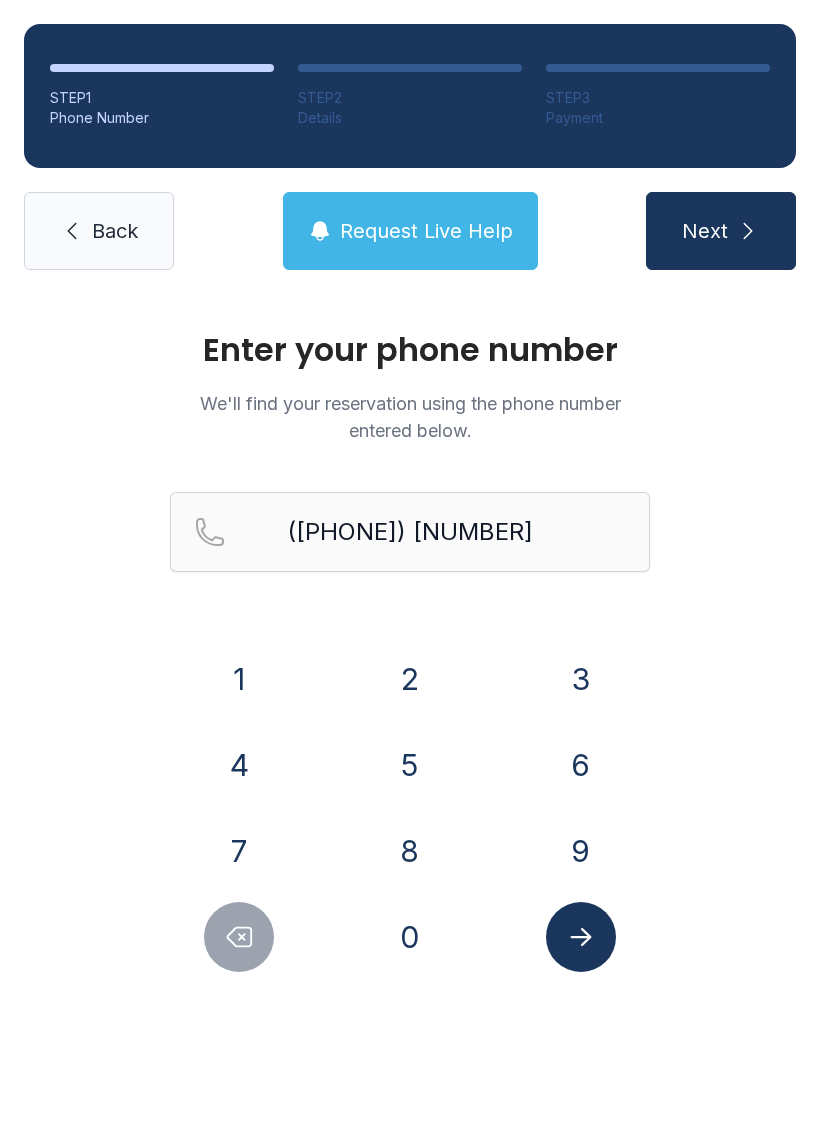 click on "2" at bounding box center (410, 679) 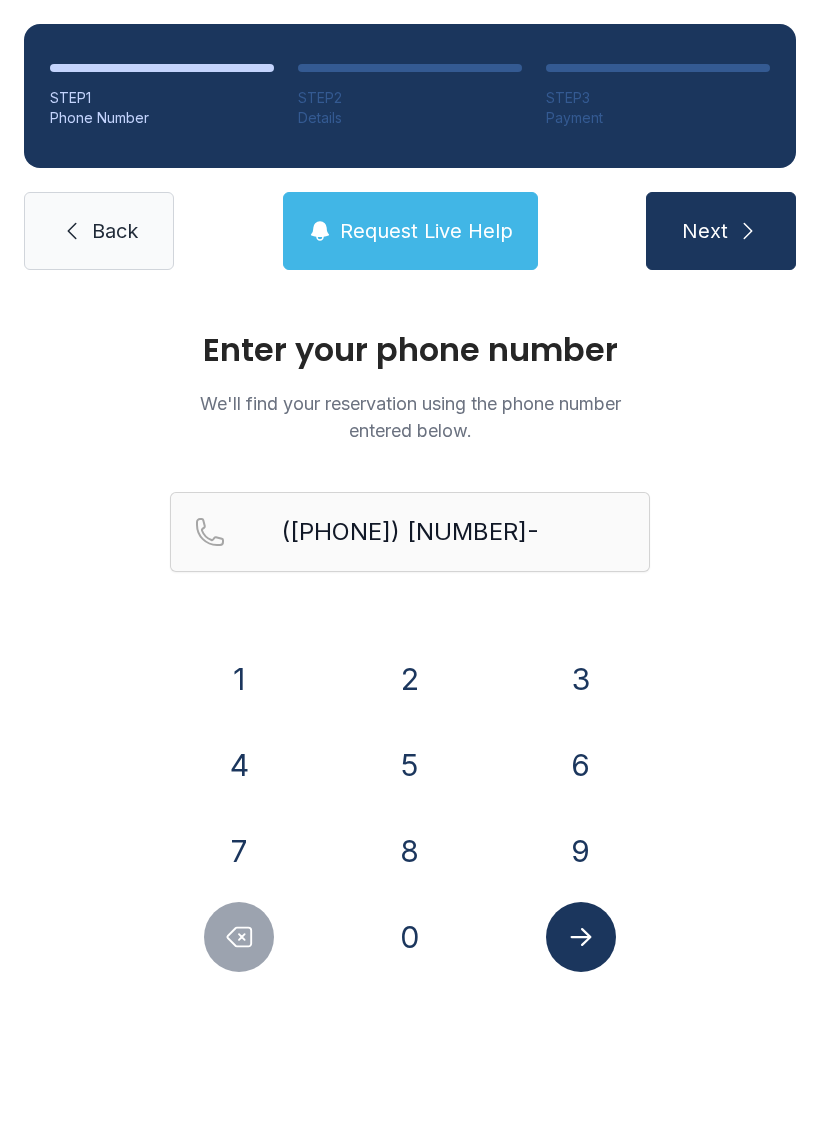 click on "9" at bounding box center (581, 851) 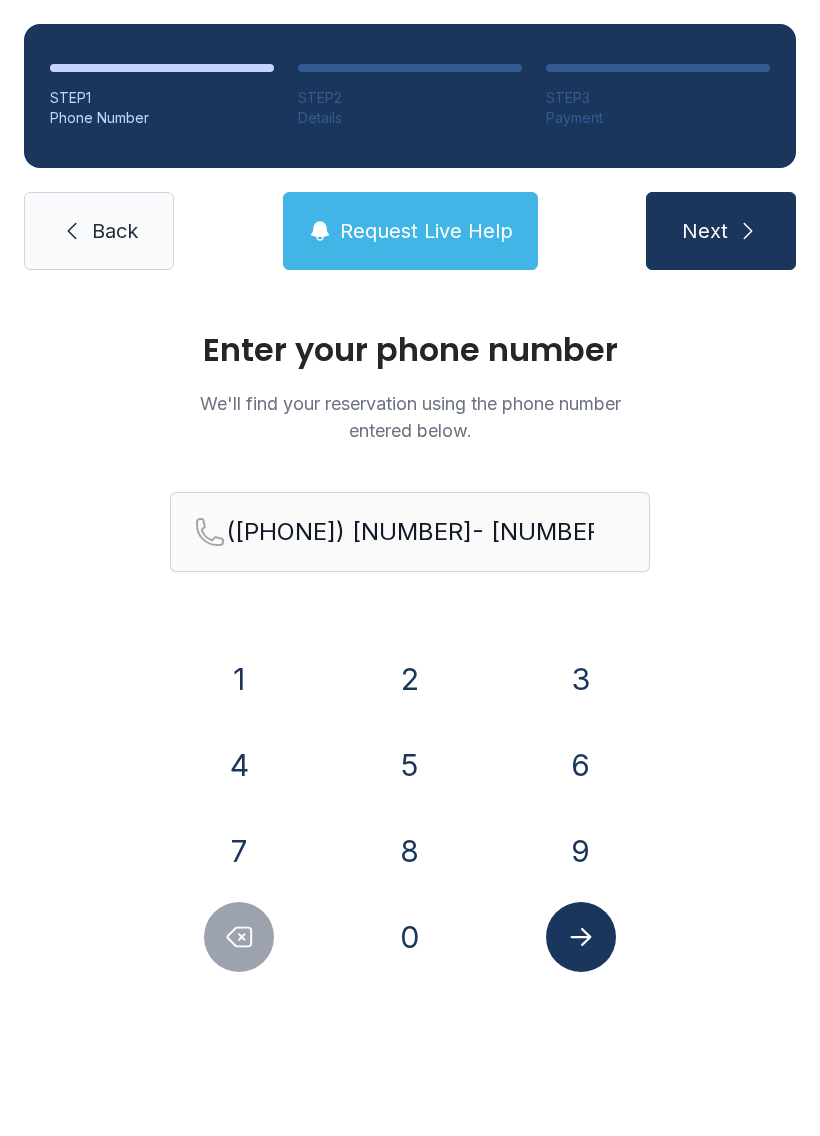 click on "3" at bounding box center [581, 679] 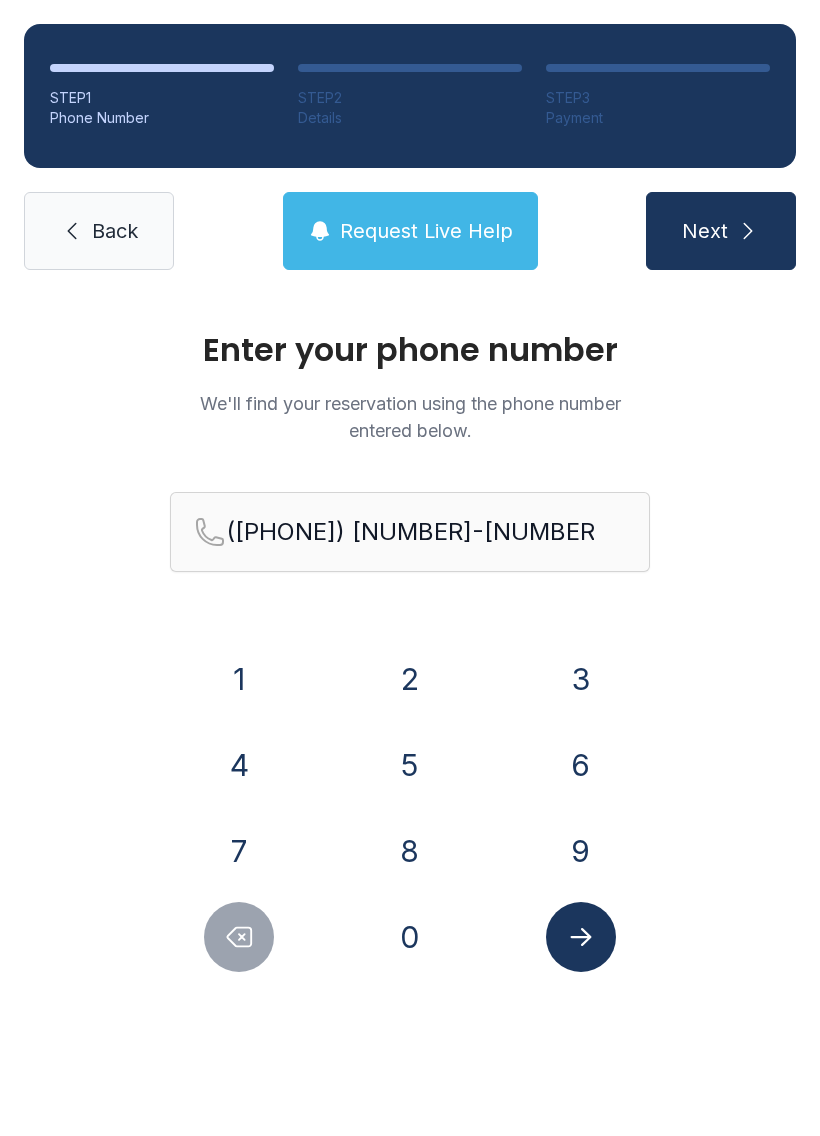 click at bounding box center (581, 937) 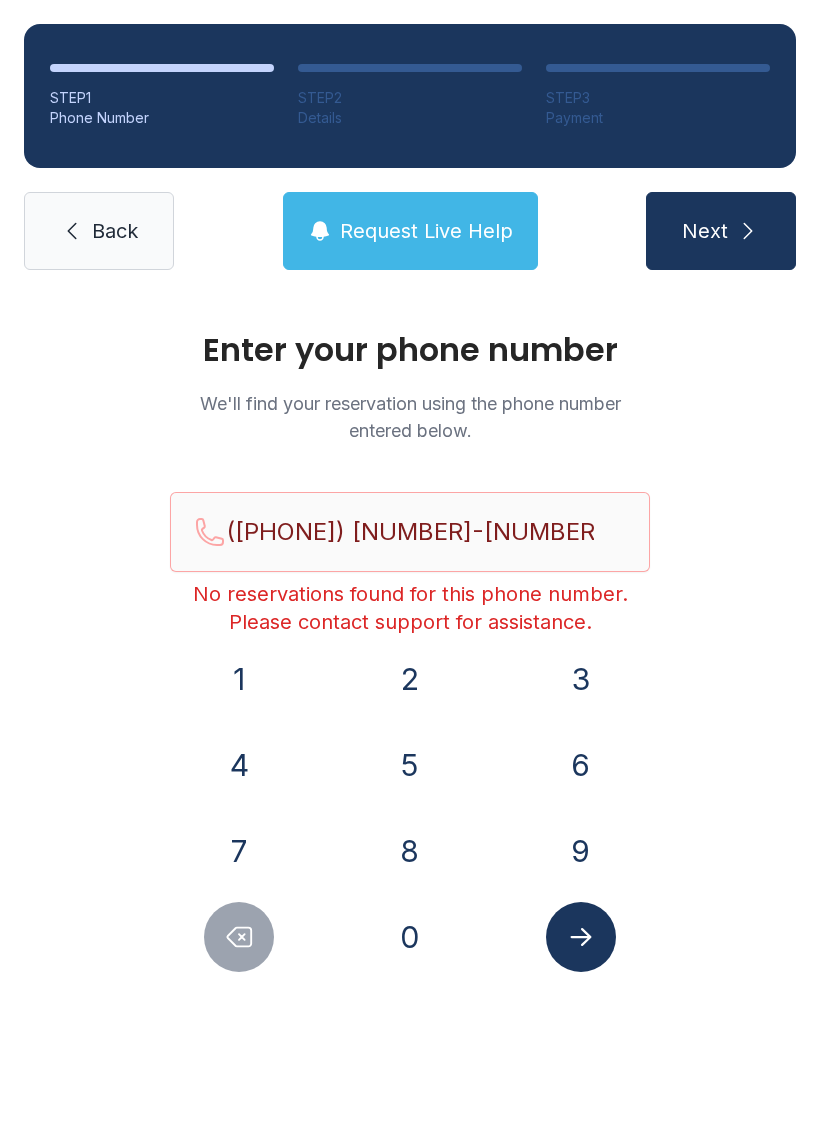 click on "Back" at bounding box center [115, 231] 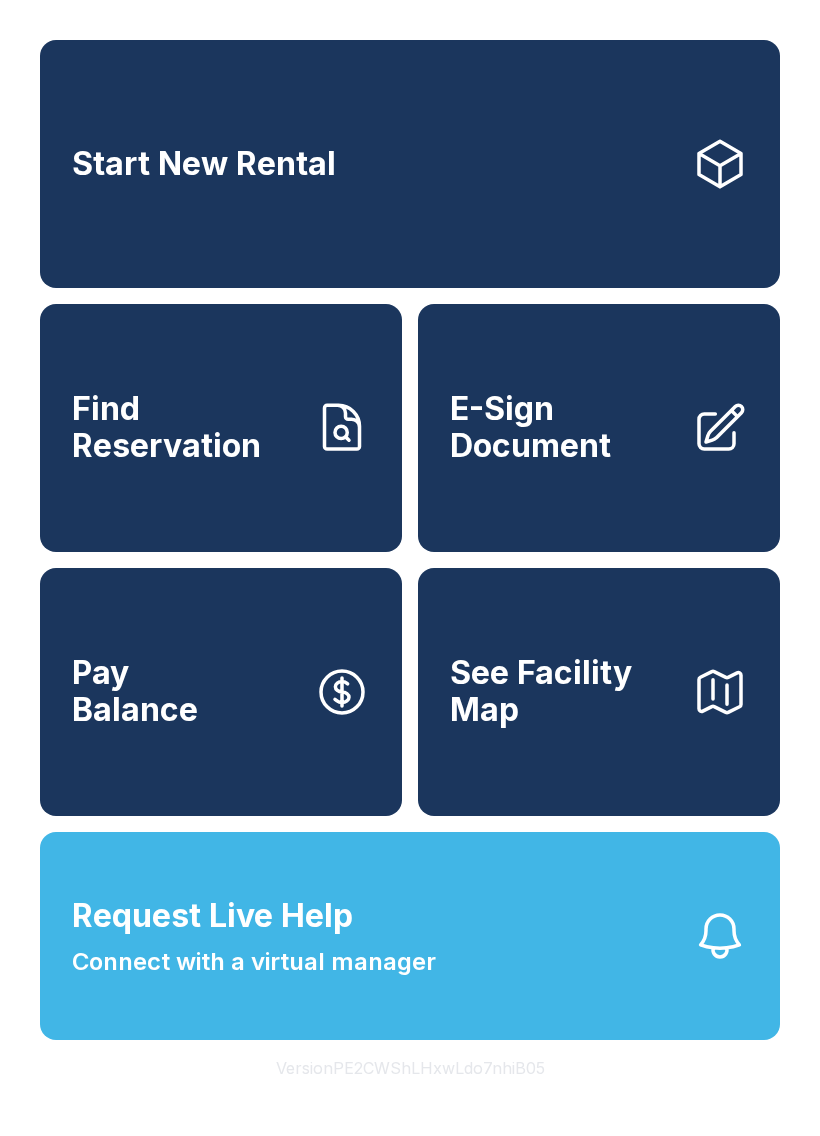 click on "E-Sign Document" at bounding box center [563, 427] 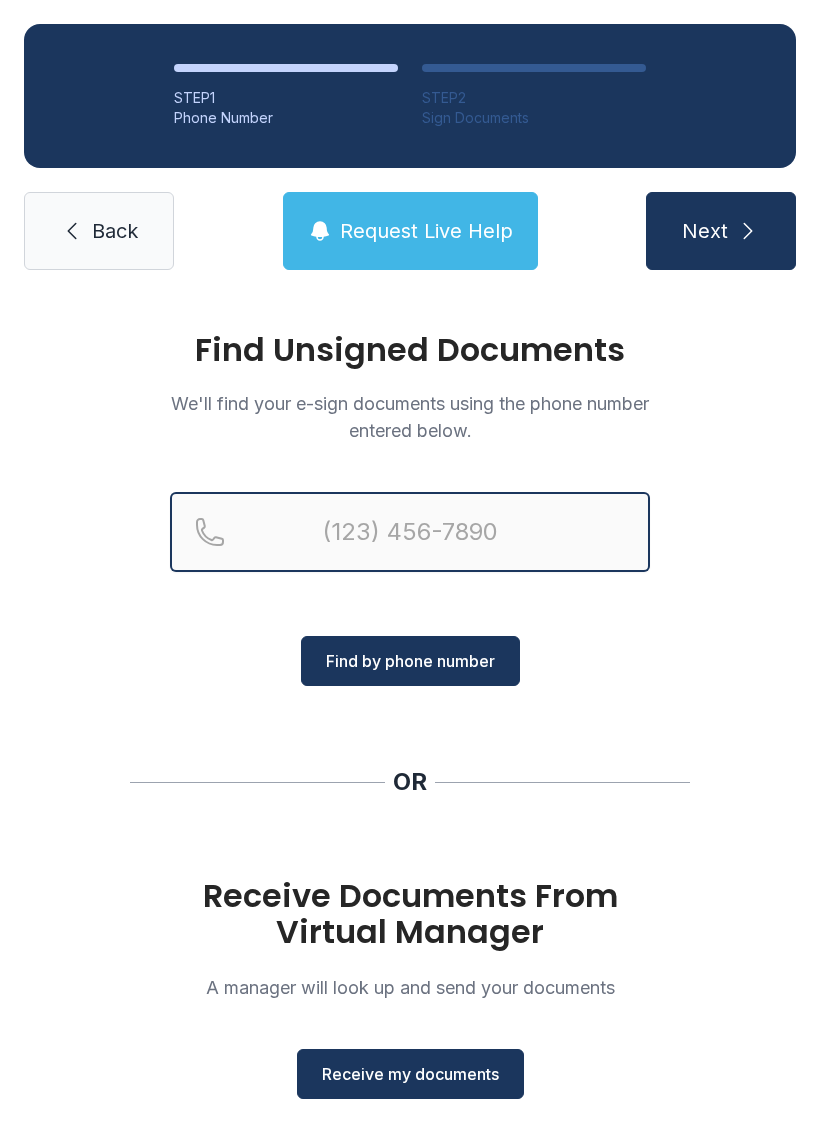 click at bounding box center [410, 532] 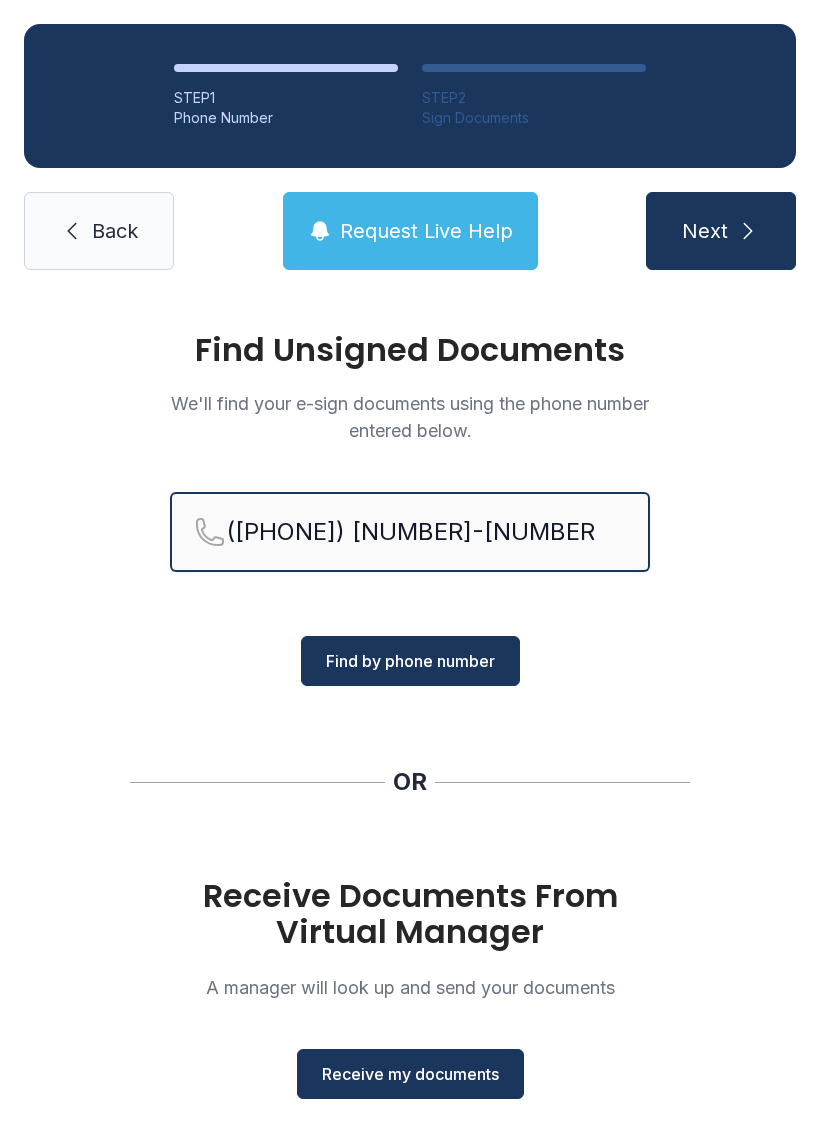 type on "([PHONE]) [NUMBER]-[NUMBER]" 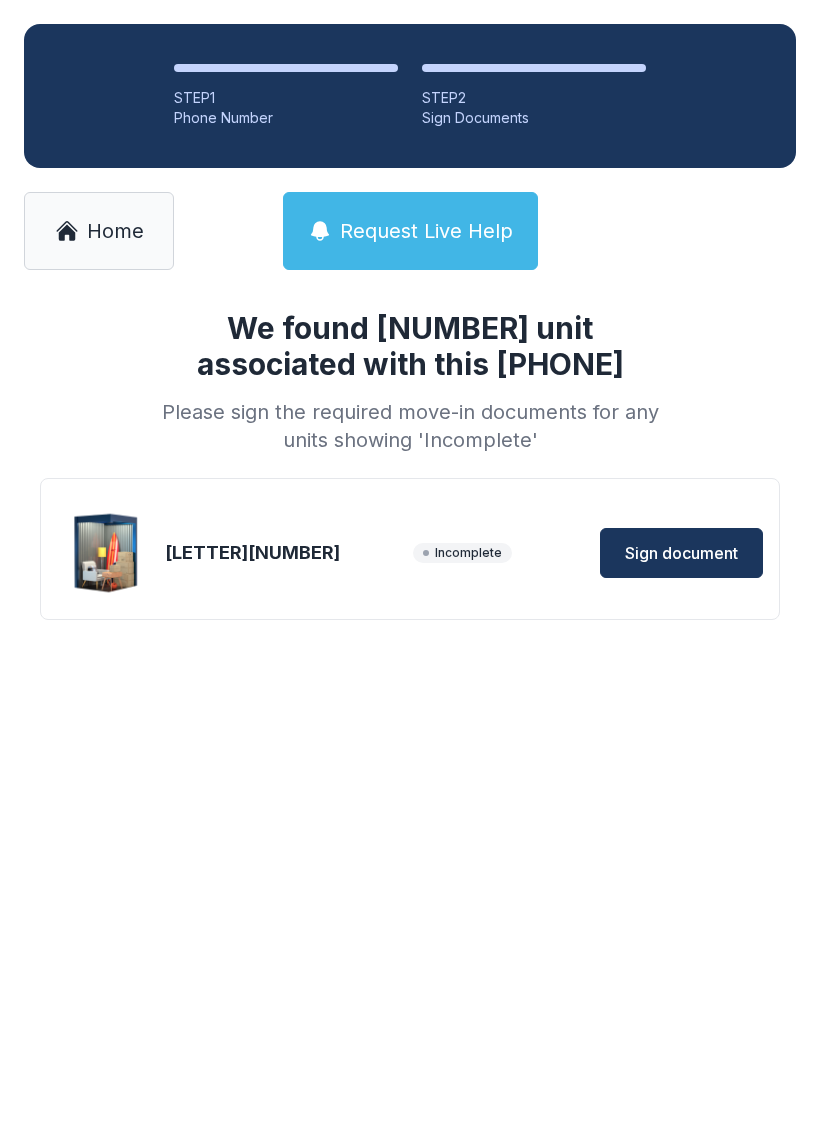 click on "Sign document" at bounding box center [681, 553] 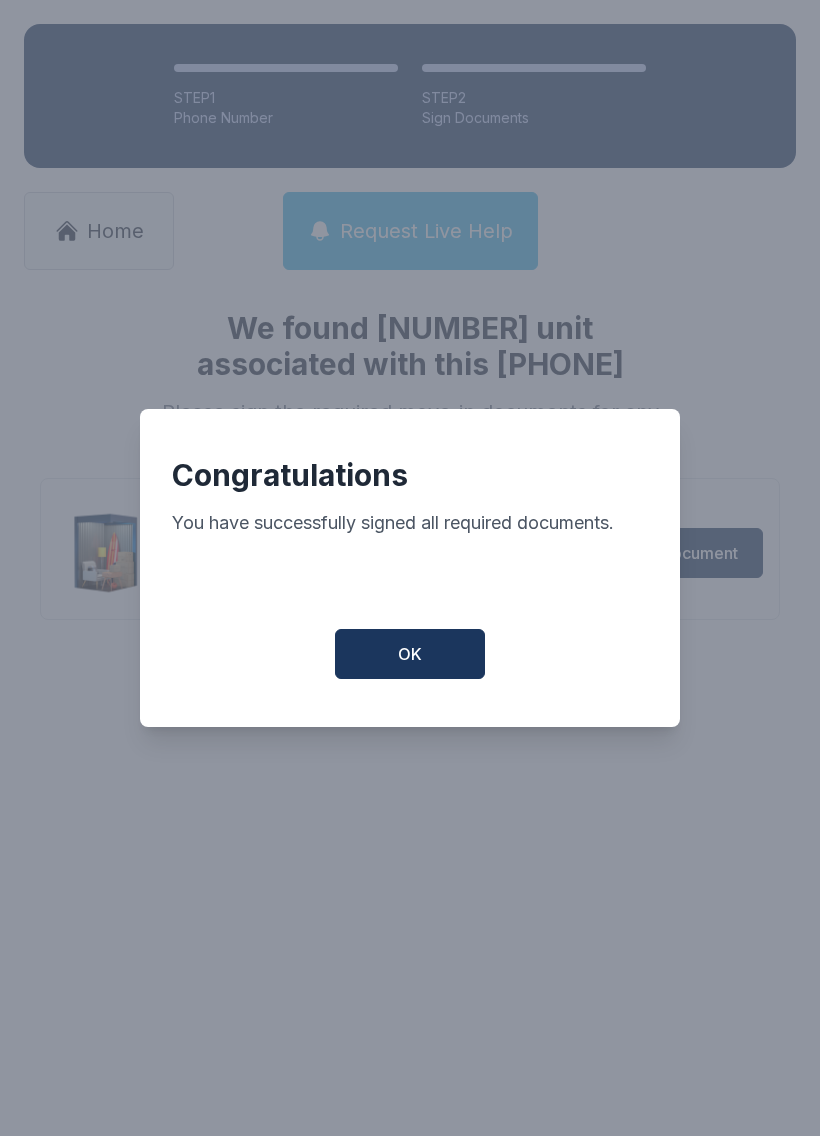 click on "OK" at bounding box center (410, 654) 